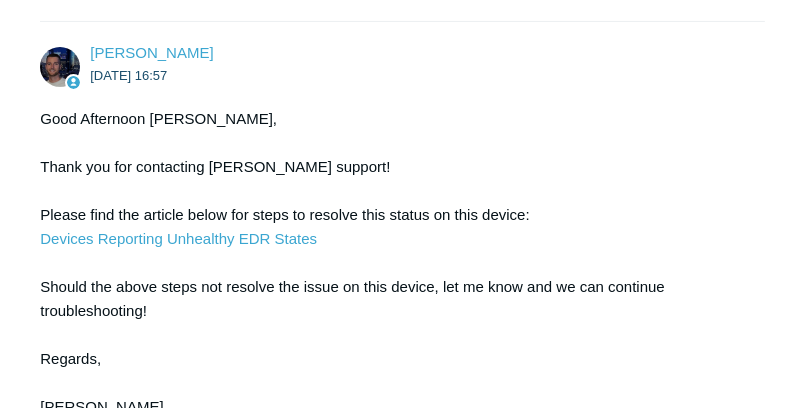 scroll, scrollTop: 514, scrollLeft: 0, axis: vertical 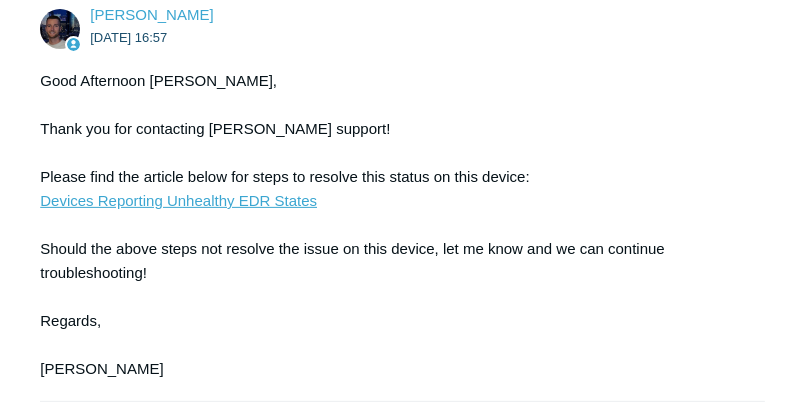 click on "Devices Reporting Unhealthy EDR States" at bounding box center (178, 200) 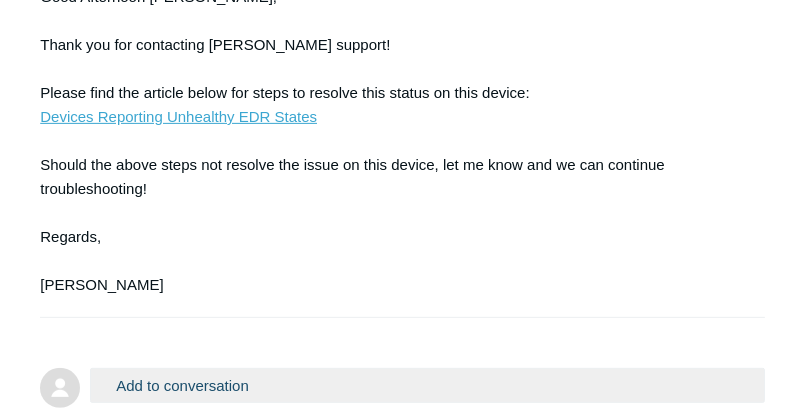scroll, scrollTop: 571, scrollLeft: 0, axis: vertical 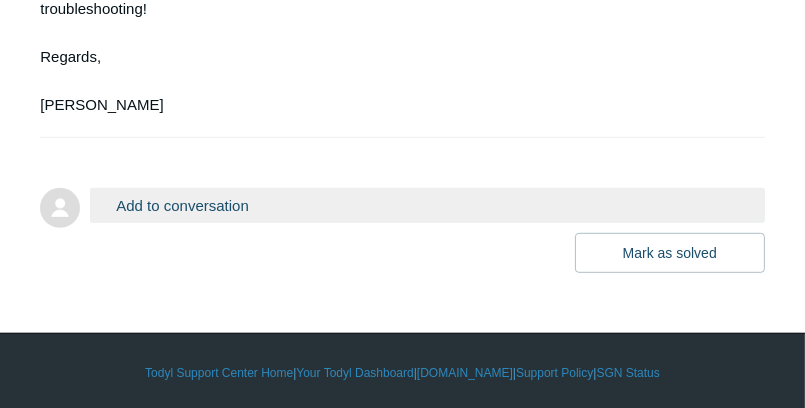 click on "Add to conversation" at bounding box center (427, 205) 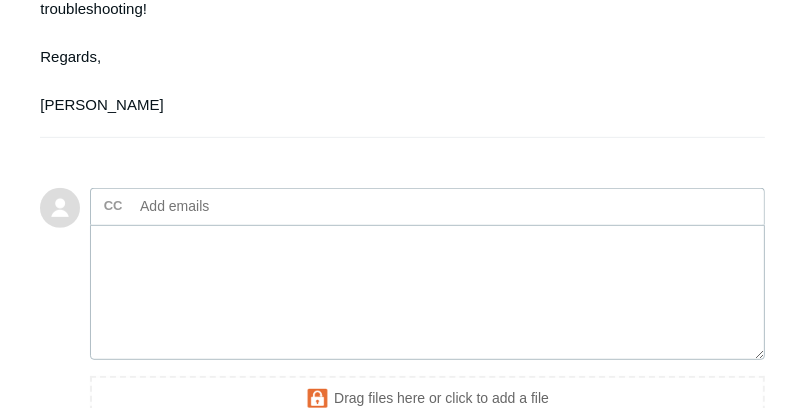 click at bounding box center [240, 206] 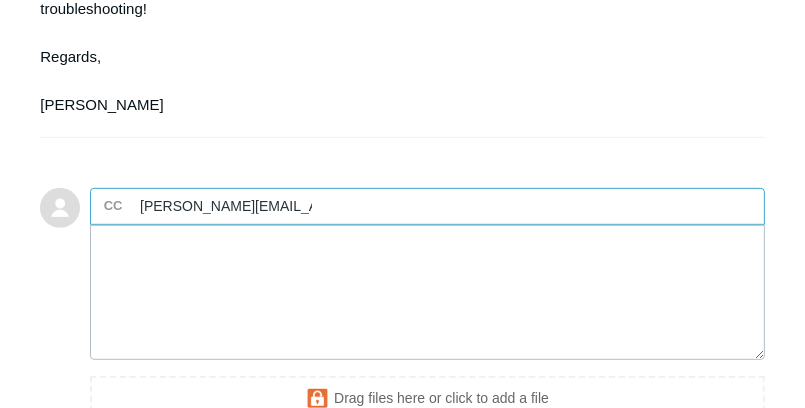 type on "[PERSON_NAME][EMAIL_ADDRESS][DOMAIN_NAME]" 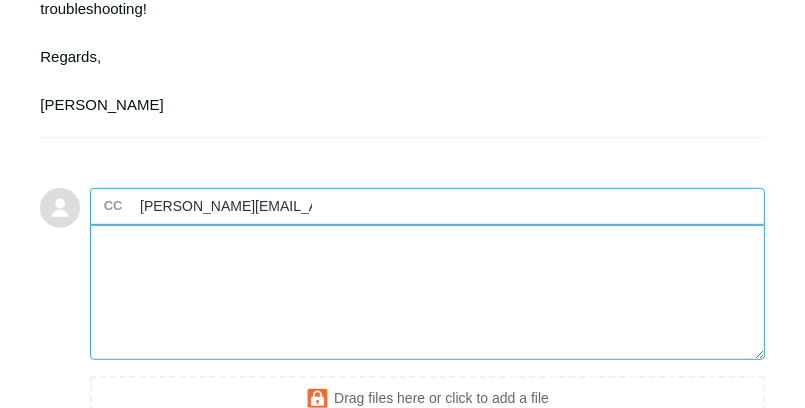 type 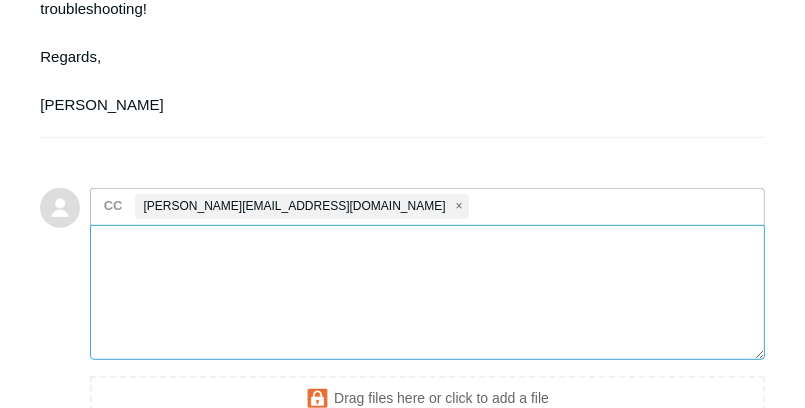 click at bounding box center [427, 292] 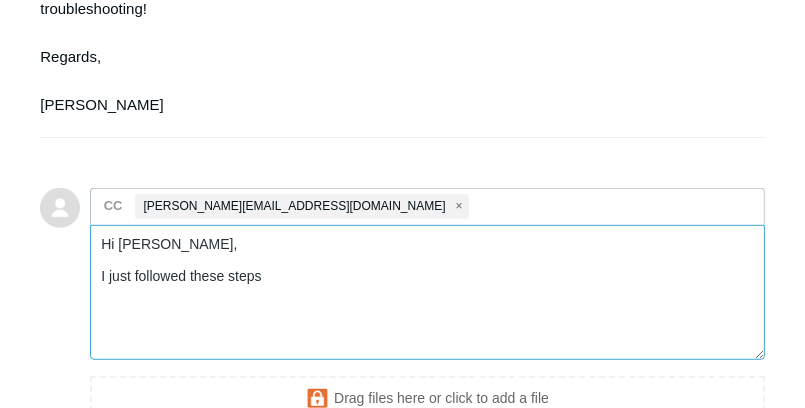 paste on "Remove Elastic Agent with the command: "C:\Program Files\Elastic\Agent\elastic-agent.exe" uninstall -f
Due to the unhealthy state, this may encounter an error. Please save the message and continue with the next steps.
Remove the Elastic directory with the command: rmdir /S "C:\Program Files\Elastic\"
SGN Agnet will now attempt a reinstall. This reinstall may take up to 45m before it registers as healthy." 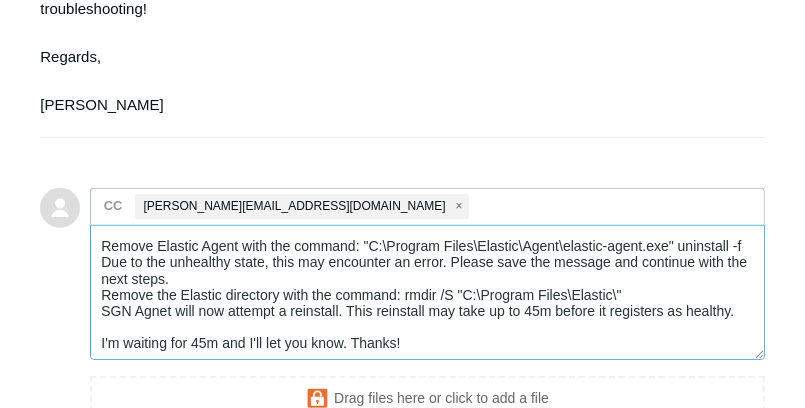 scroll, scrollTop: 64, scrollLeft: 0, axis: vertical 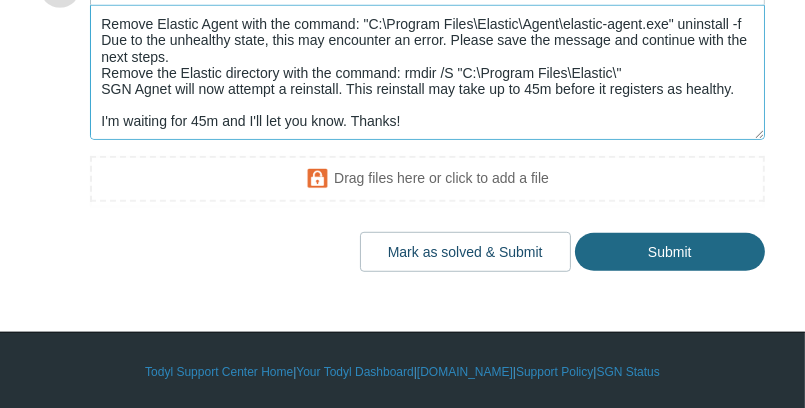 type on "Hi Connor,
I just followed these steps
Remove Elastic Agent with the command: "C:\Program Files\Elastic\Agent\elastic-agent.exe" uninstall -f
Due to the unhealthy state, this may encounter an error. Please save the message and continue with the next steps.
Remove the Elastic directory with the command: rmdir /S "C:\Program Files\Elastic\"
SGN Agnet will now attempt a reinstall. This reinstall may take up to 45m before it registers as healthy.
I'm waiting for 45m and I'll let you know. Thanks!" 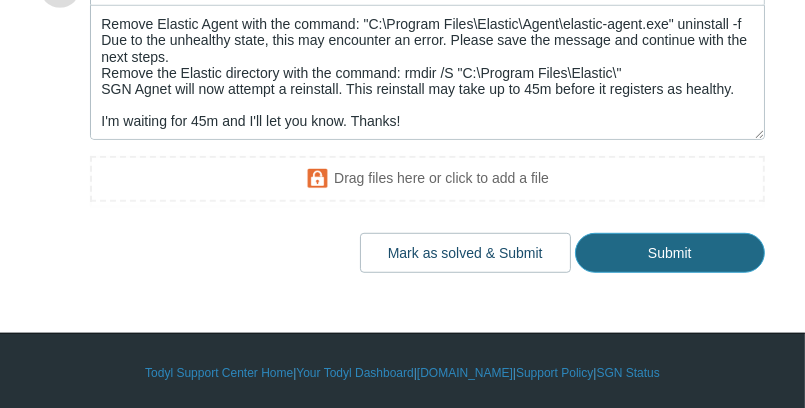 click on "Submit" at bounding box center (670, 253) 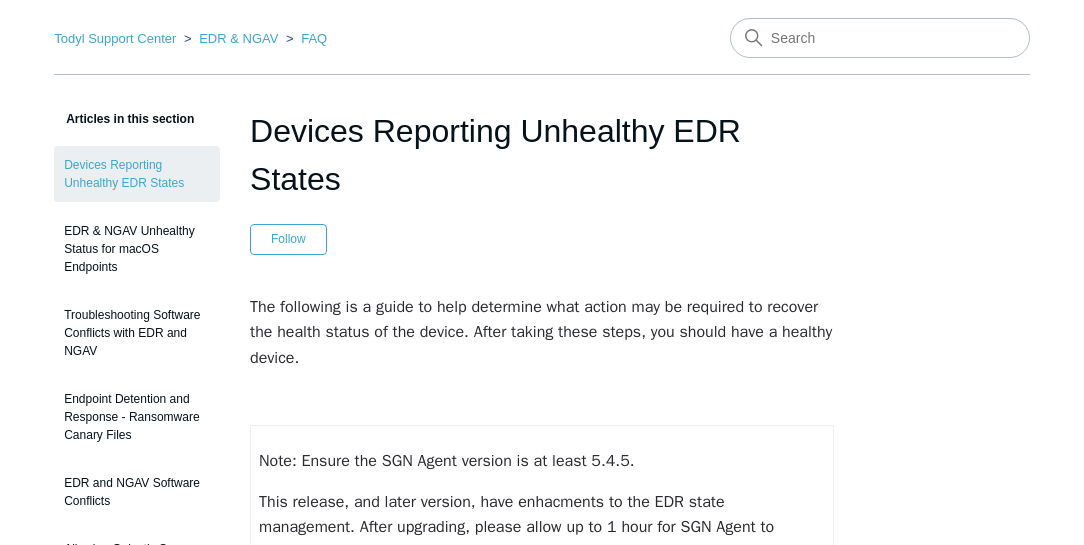 scroll, scrollTop: 228, scrollLeft: 0, axis: vertical 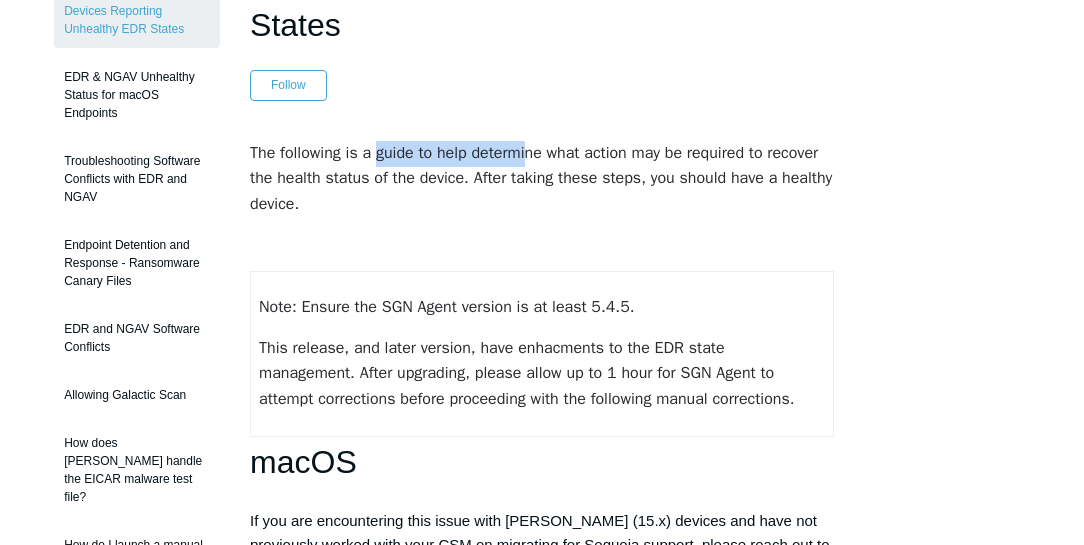 drag, startPoint x: 392, startPoint y: 153, endPoint x: 530, endPoint y: 156, distance: 138.03261 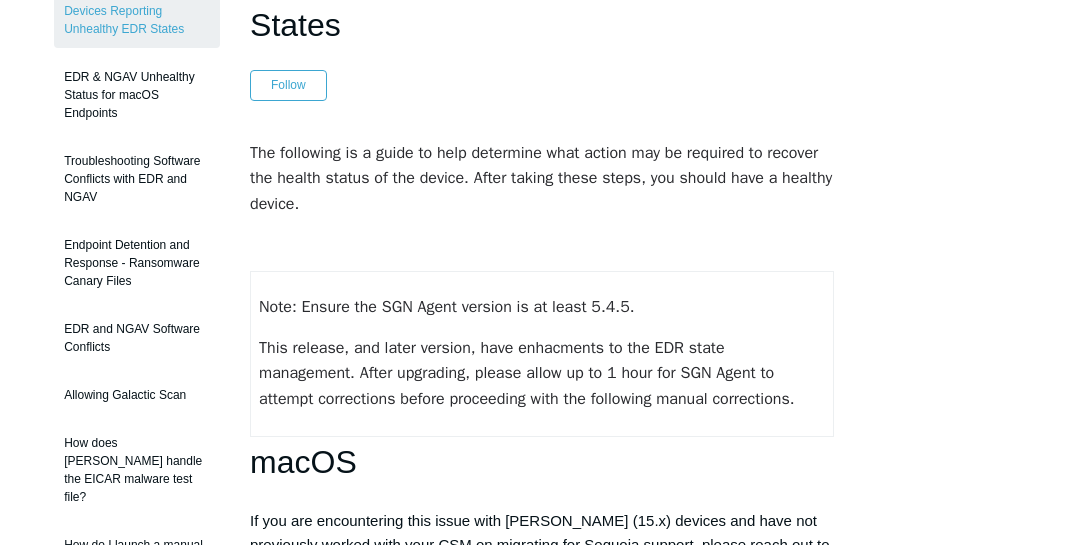 drag, startPoint x: 530, startPoint y: 156, endPoint x: 557, endPoint y: 168, distance: 29.546574 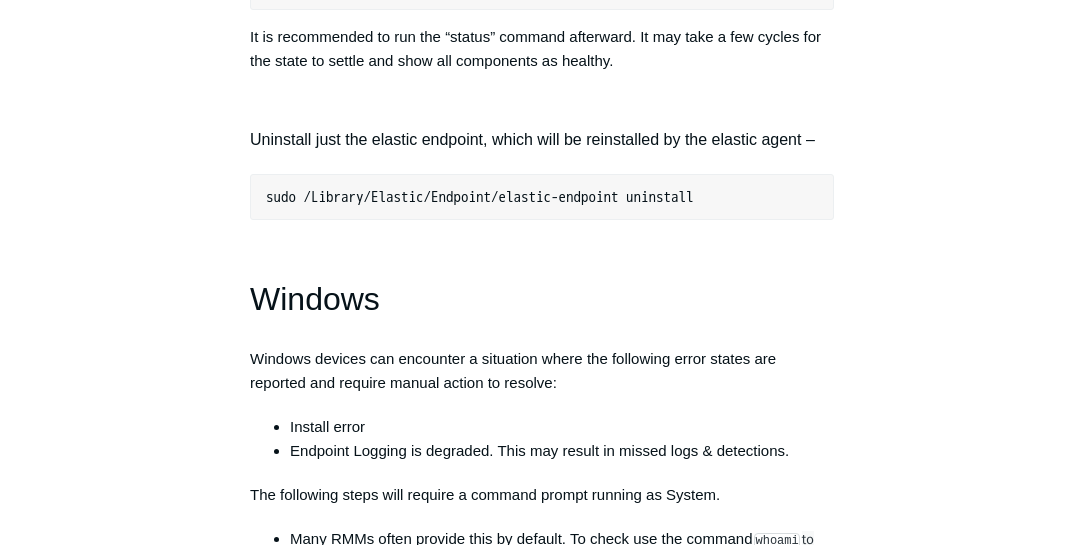 scroll, scrollTop: 2857, scrollLeft: 0, axis: vertical 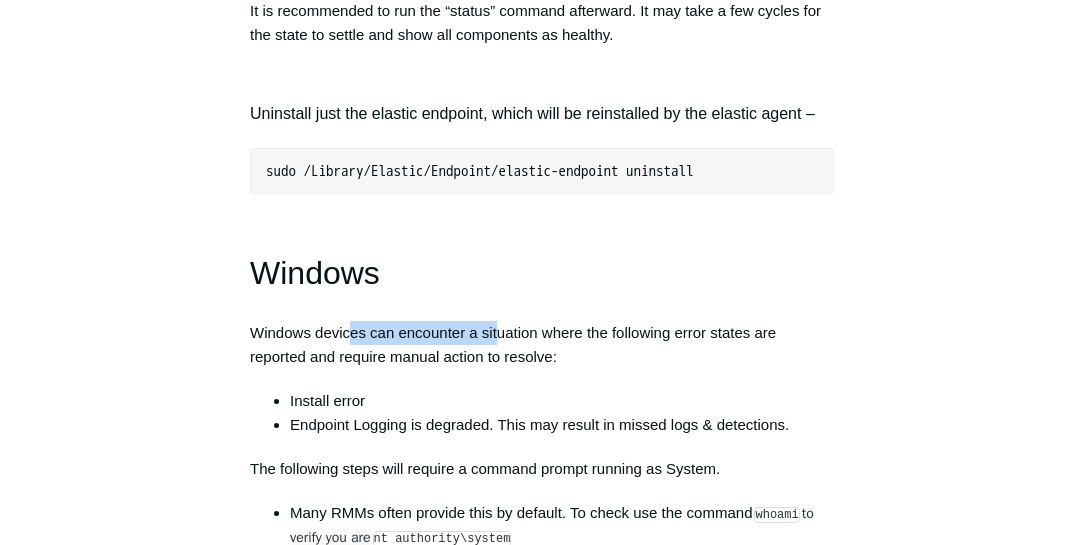 drag, startPoint x: 434, startPoint y: 333, endPoint x: 499, endPoint y: 339, distance: 65.27634 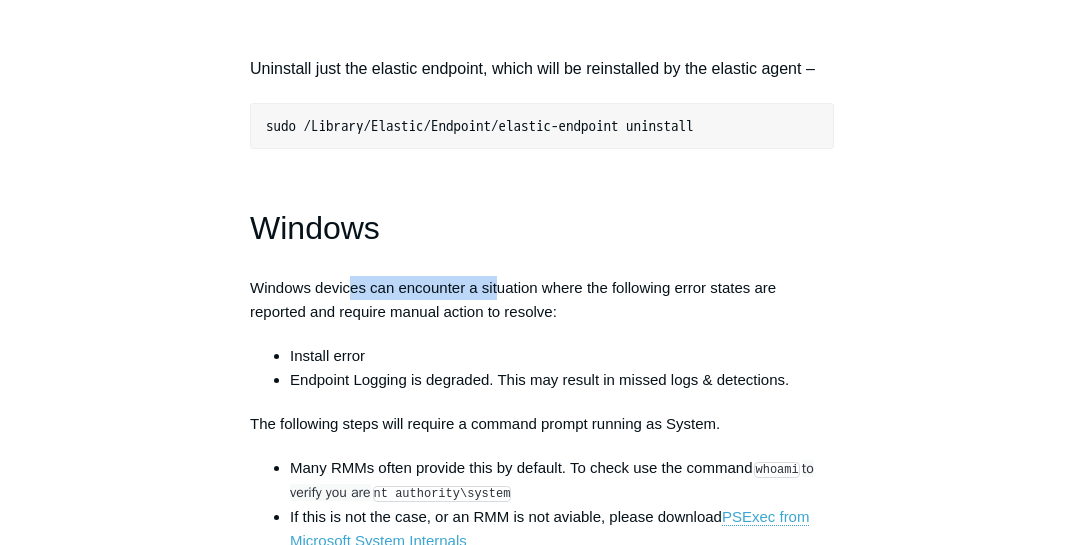 scroll, scrollTop: 2971, scrollLeft: 0, axis: vertical 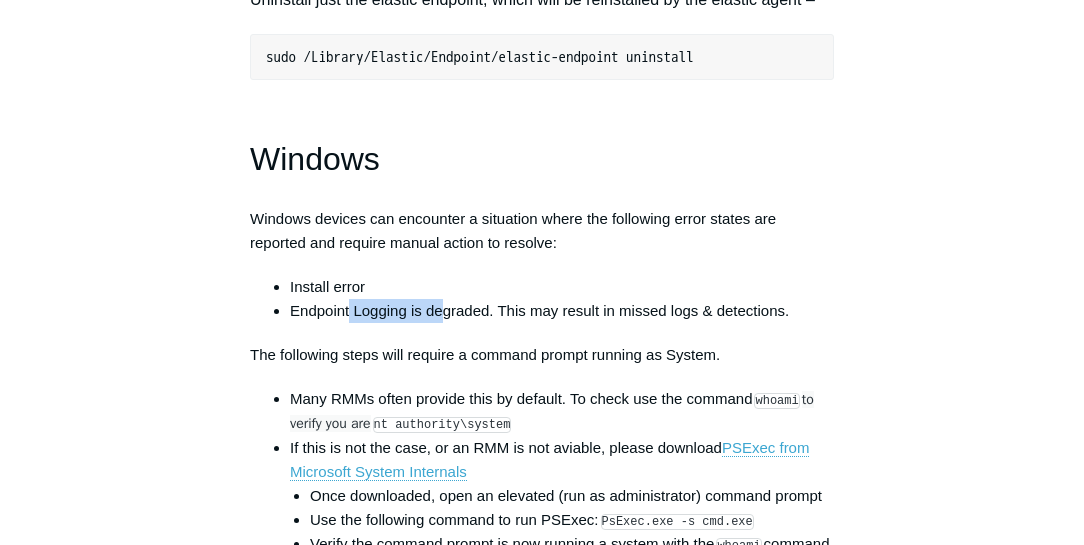 drag, startPoint x: 371, startPoint y: 311, endPoint x: 446, endPoint y: 309, distance: 75.026665 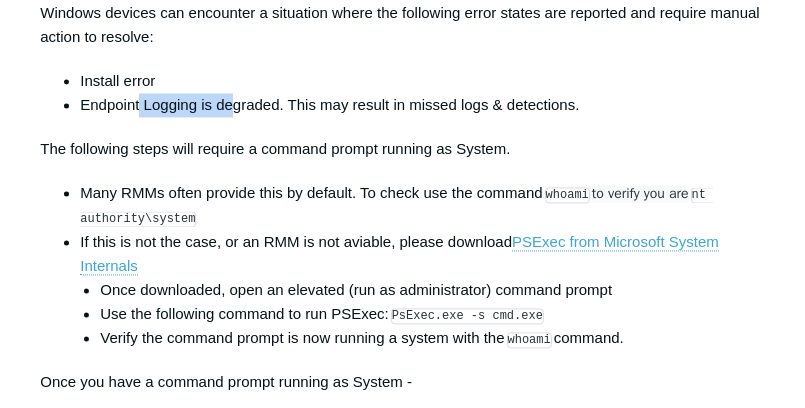 scroll, scrollTop: 3028, scrollLeft: 0, axis: vertical 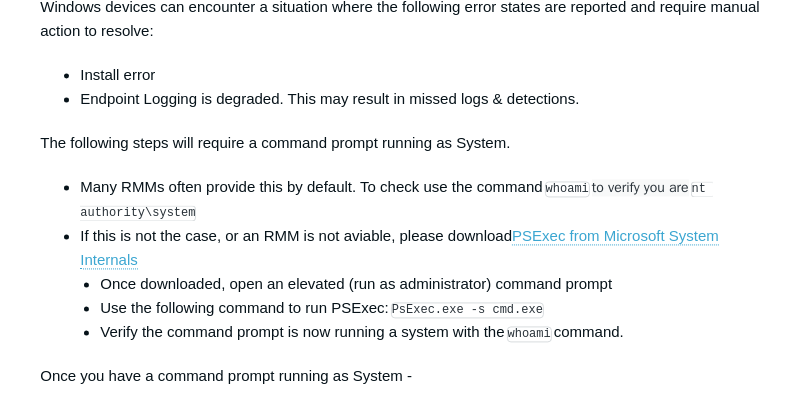 click on "whoami" at bounding box center (567, 189) 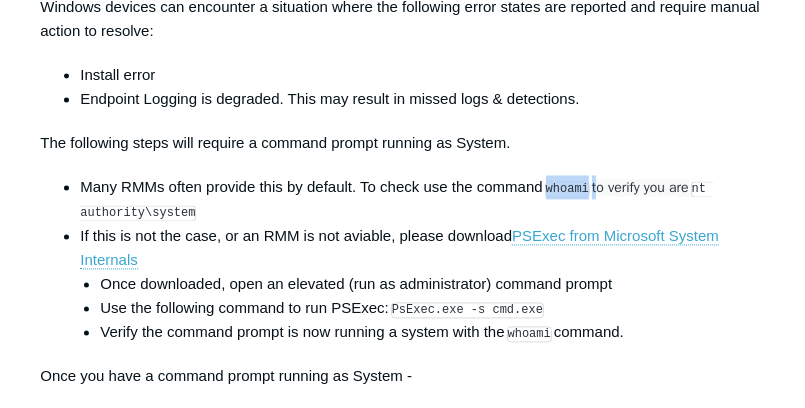 click on "whoami" at bounding box center (567, 189) 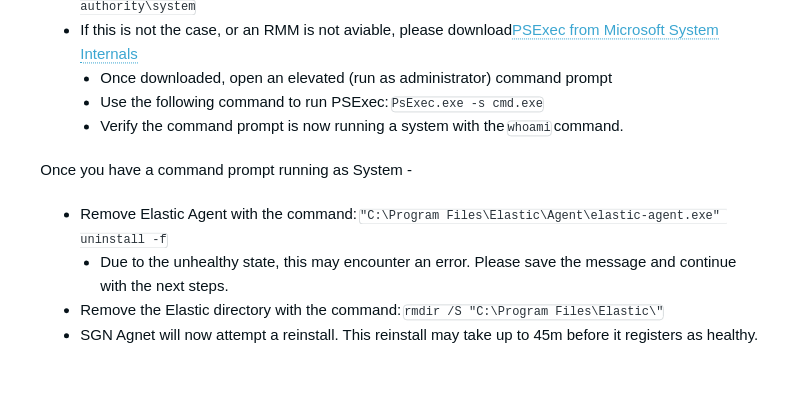 scroll, scrollTop: 3257, scrollLeft: 0, axis: vertical 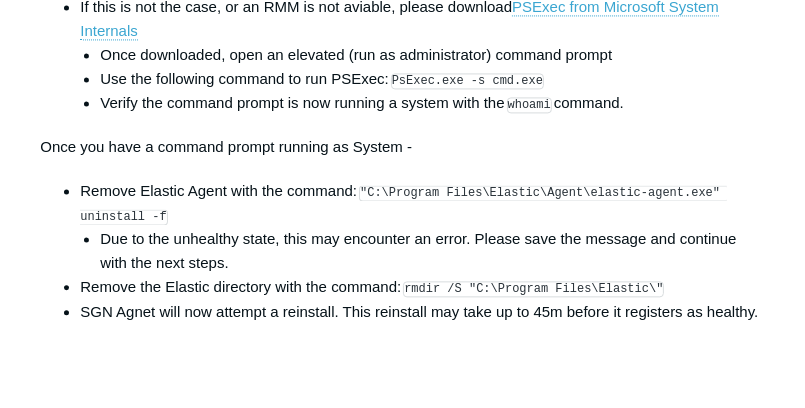 click on ""C:\Program Files\Elastic\Agent\elastic-agent.exe" uninstall -f" at bounding box center (403, 205) 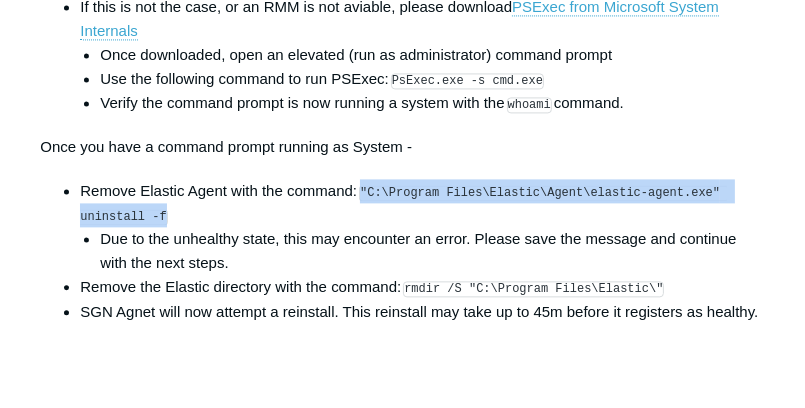 drag, startPoint x: 365, startPoint y: 188, endPoint x: 94, endPoint y: 204, distance: 271.47192 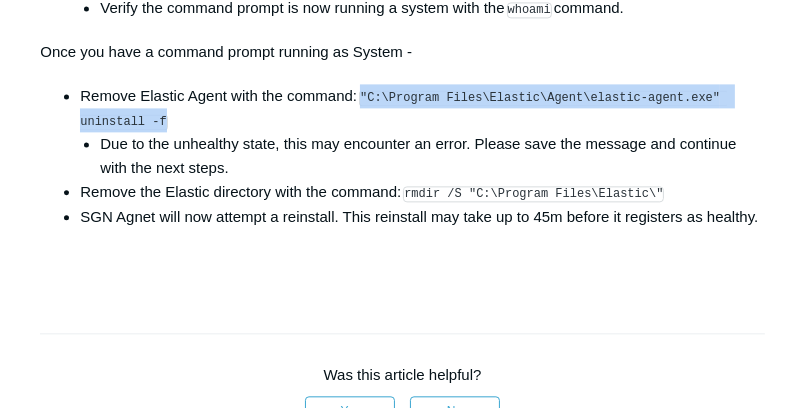 scroll, scrollTop: 3371, scrollLeft: 0, axis: vertical 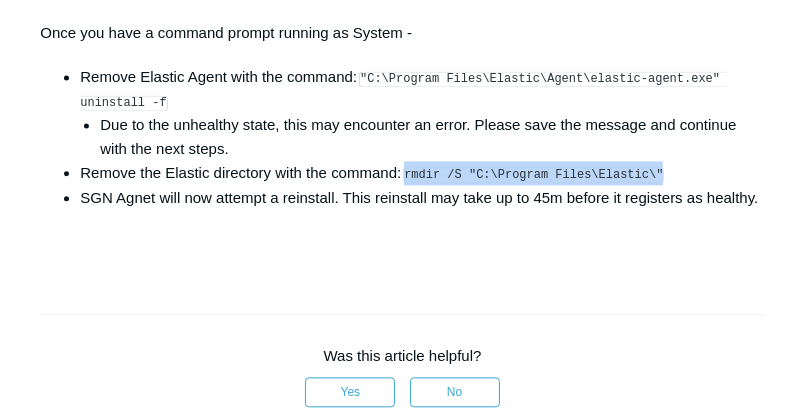 drag, startPoint x: 409, startPoint y: 173, endPoint x: 642, endPoint y: 172, distance: 233.00215 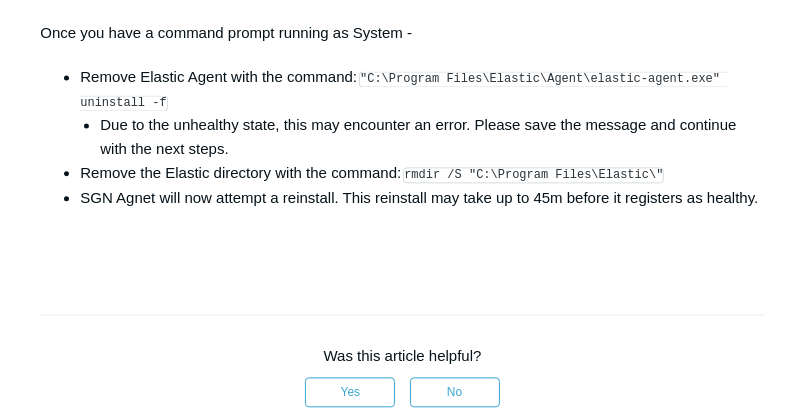click at bounding box center [402, 242] 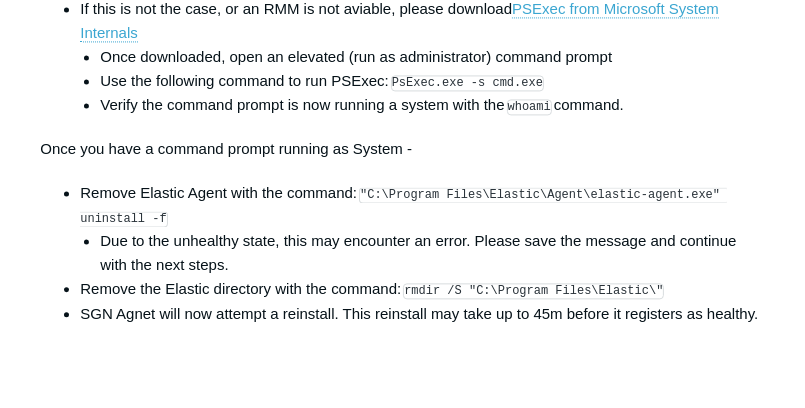 scroll, scrollTop: 3314, scrollLeft: 0, axis: vertical 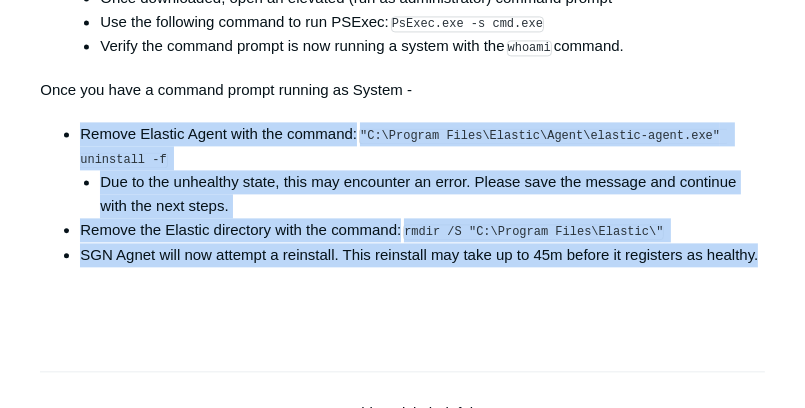 drag, startPoint x: 770, startPoint y: 250, endPoint x: 82, endPoint y: 122, distance: 699.80566 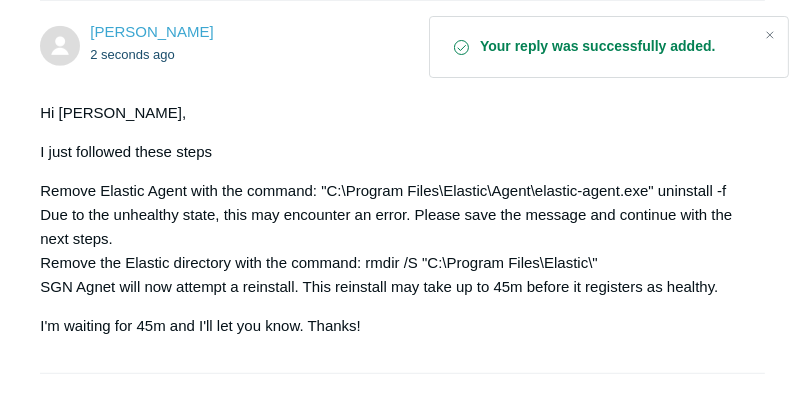scroll, scrollTop: 914, scrollLeft: 0, axis: vertical 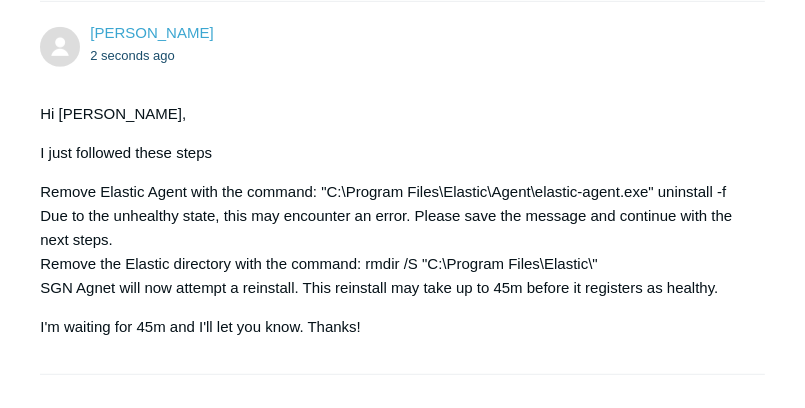 click on "I'm waiting for 45m and I'll let you know. Thanks!" at bounding box center [392, 327] 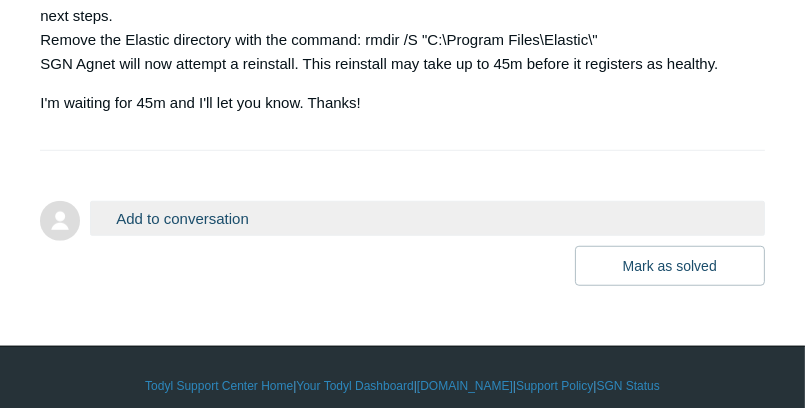 scroll, scrollTop: 1151, scrollLeft: 0, axis: vertical 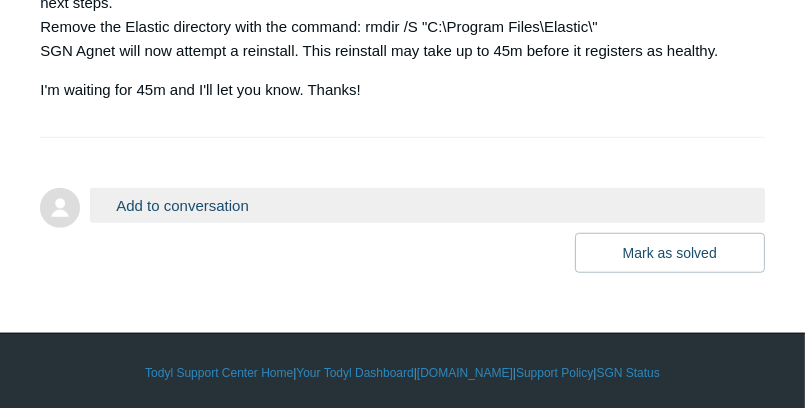 click on "Add to conversation" at bounding box center (427, 205) 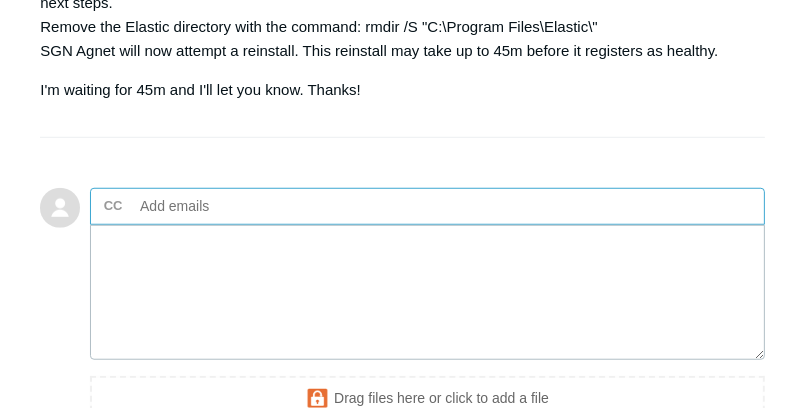 click at bounding box center [240, 206] 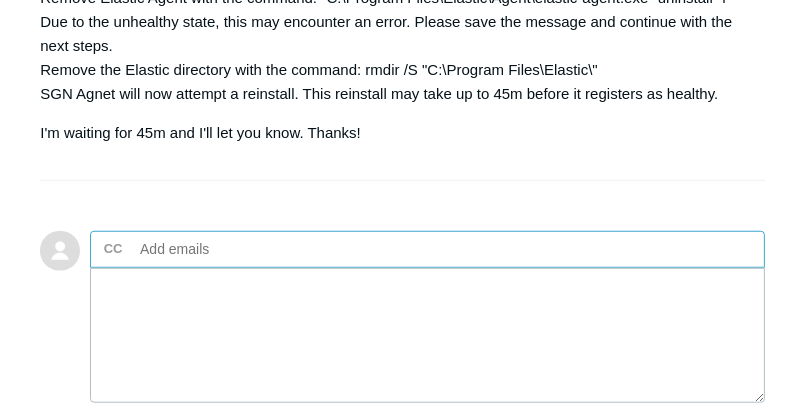 scroll, scrollTop: 1142, scrollLeft: 0, axis: vertical 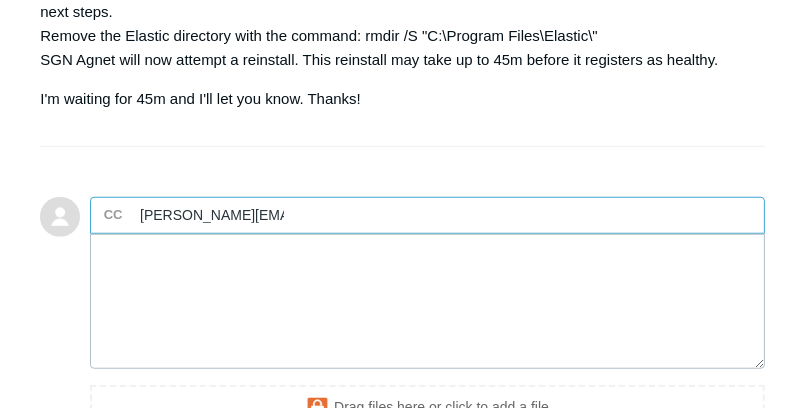 type on "[PERSON_NAME][EMAIL_ADDRESS][DOMAIN_NAME]" 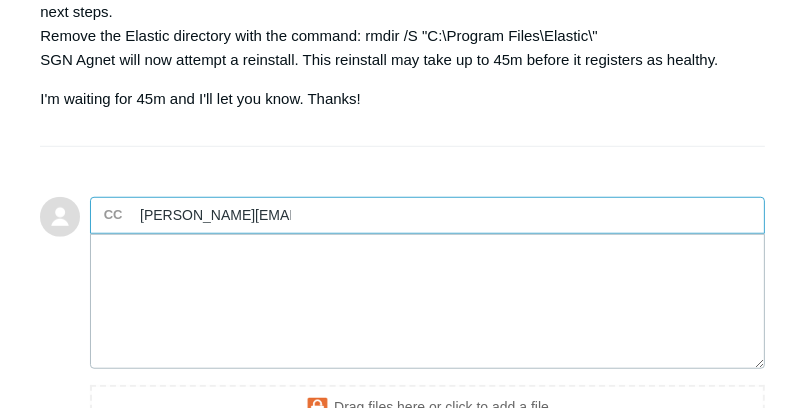 type 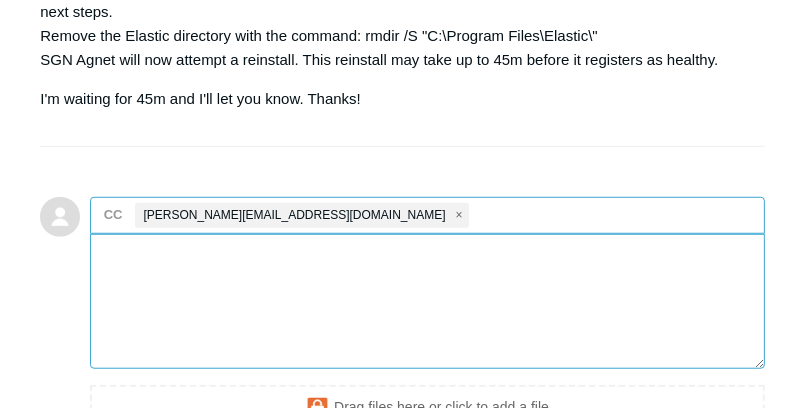 click at bounding box center (427, 301) 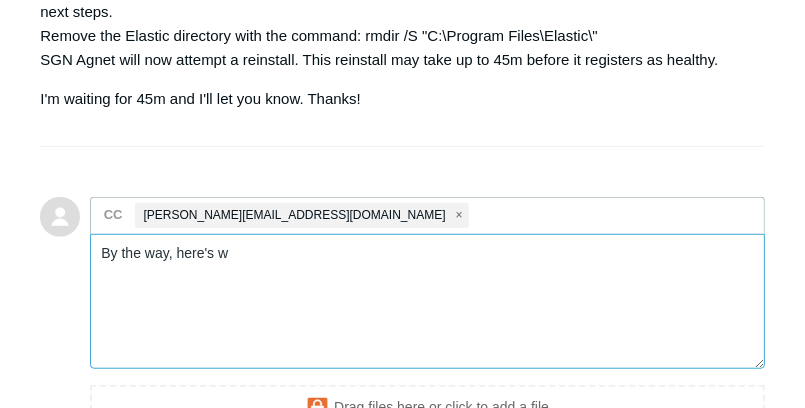 type on "By the way, here's" 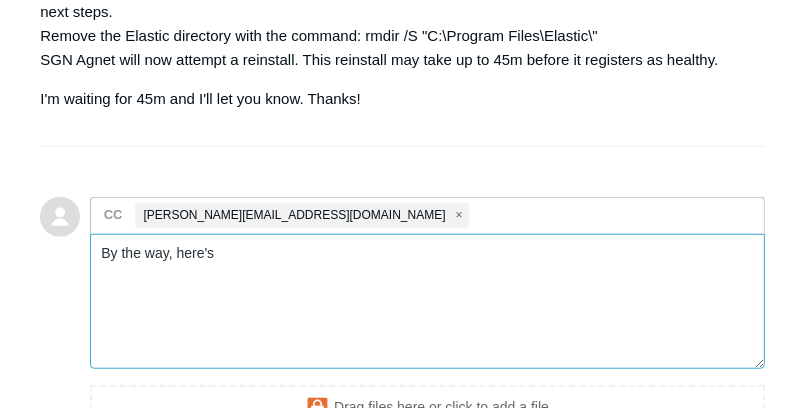 type 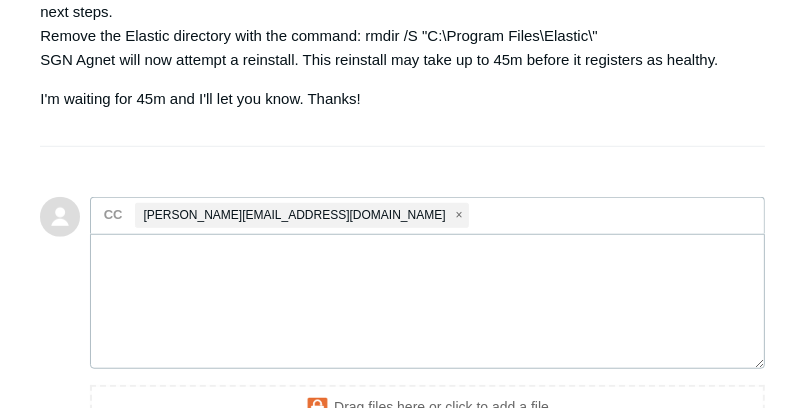 click at bounding box center [459, 215] 